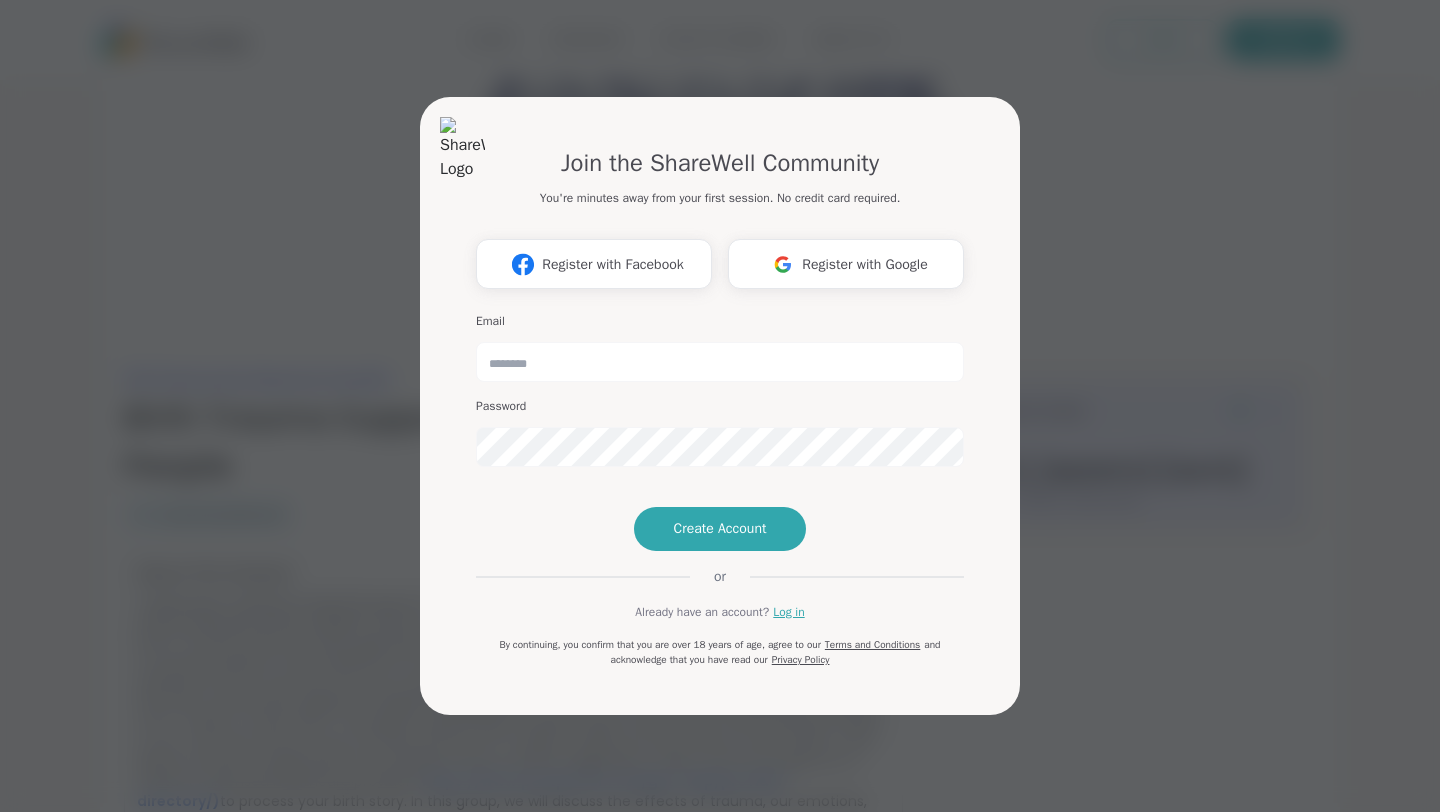scroll, scrollTop: 0, scrollLeft: 0, axis: both 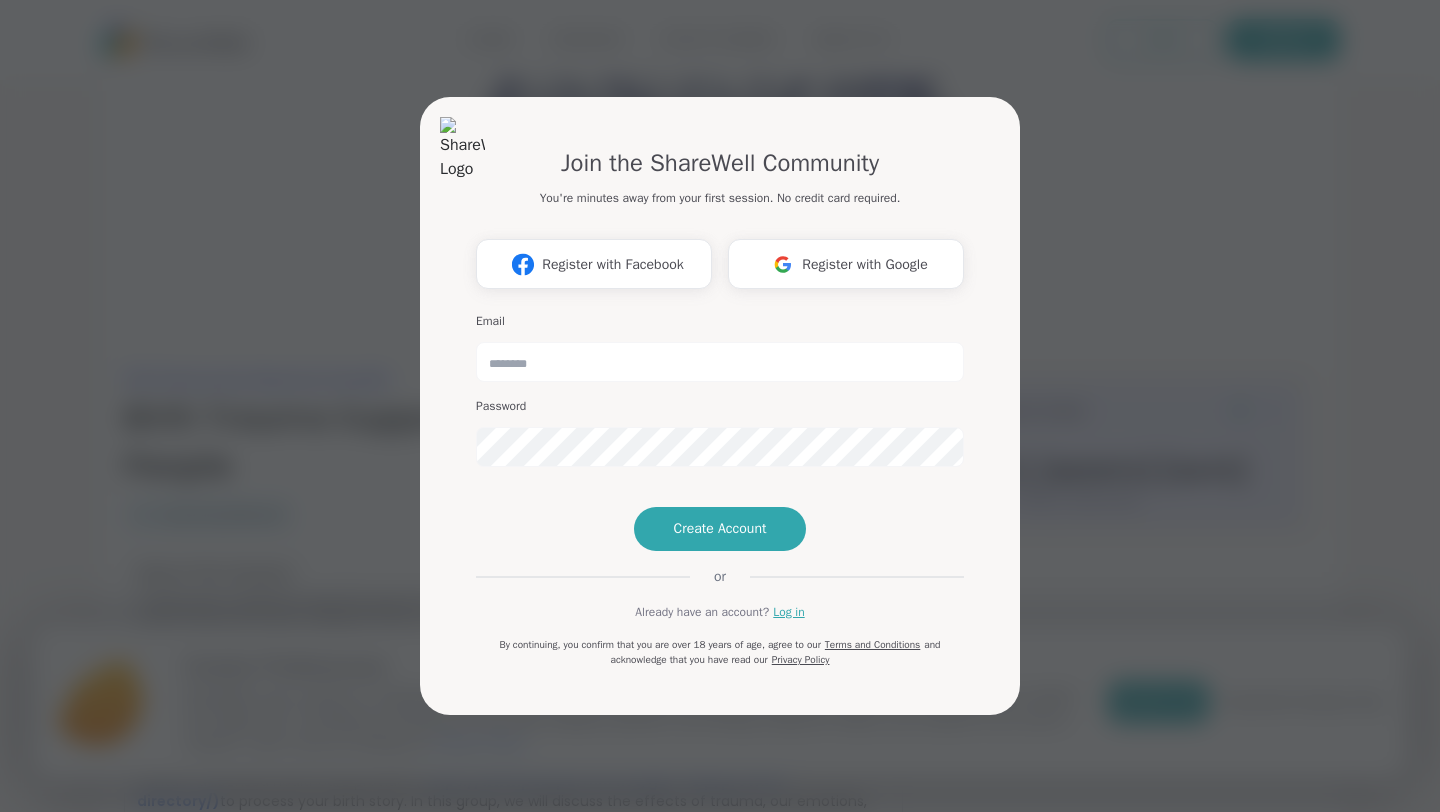 click on "Join the ShareWell Community You're minutes away from your first session. No credit card required. Register with Facebook Register with Google Email   Password   Create Account or Already have an account? Log in By continuing, you confirm that you are over 18 years of age, agree to our Terms and Conditions and acknowledge that you have read our Privacy Policy" at bounding box center [720, 406] 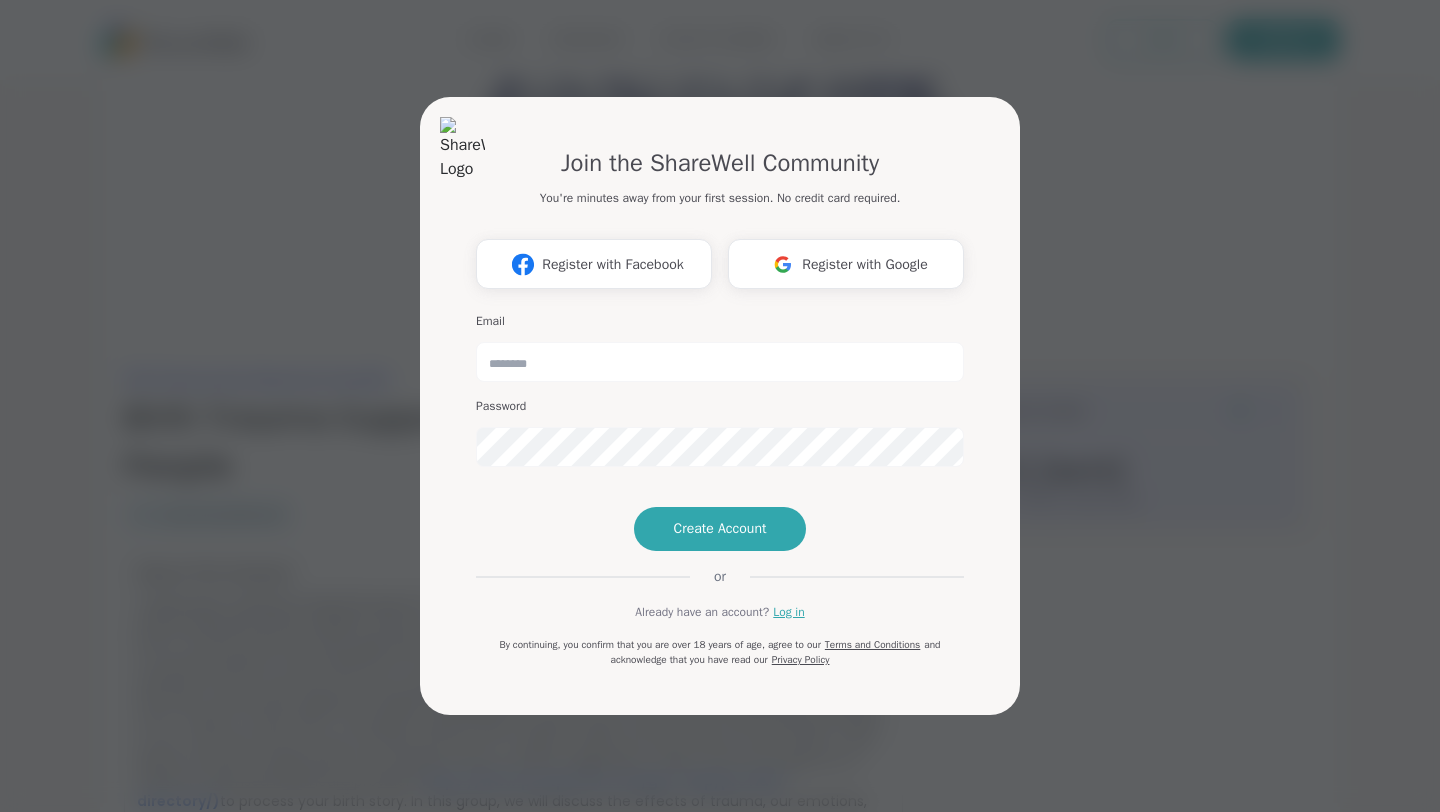 scroll, scrollTop: 0, scrollLeft: 0, axis: both 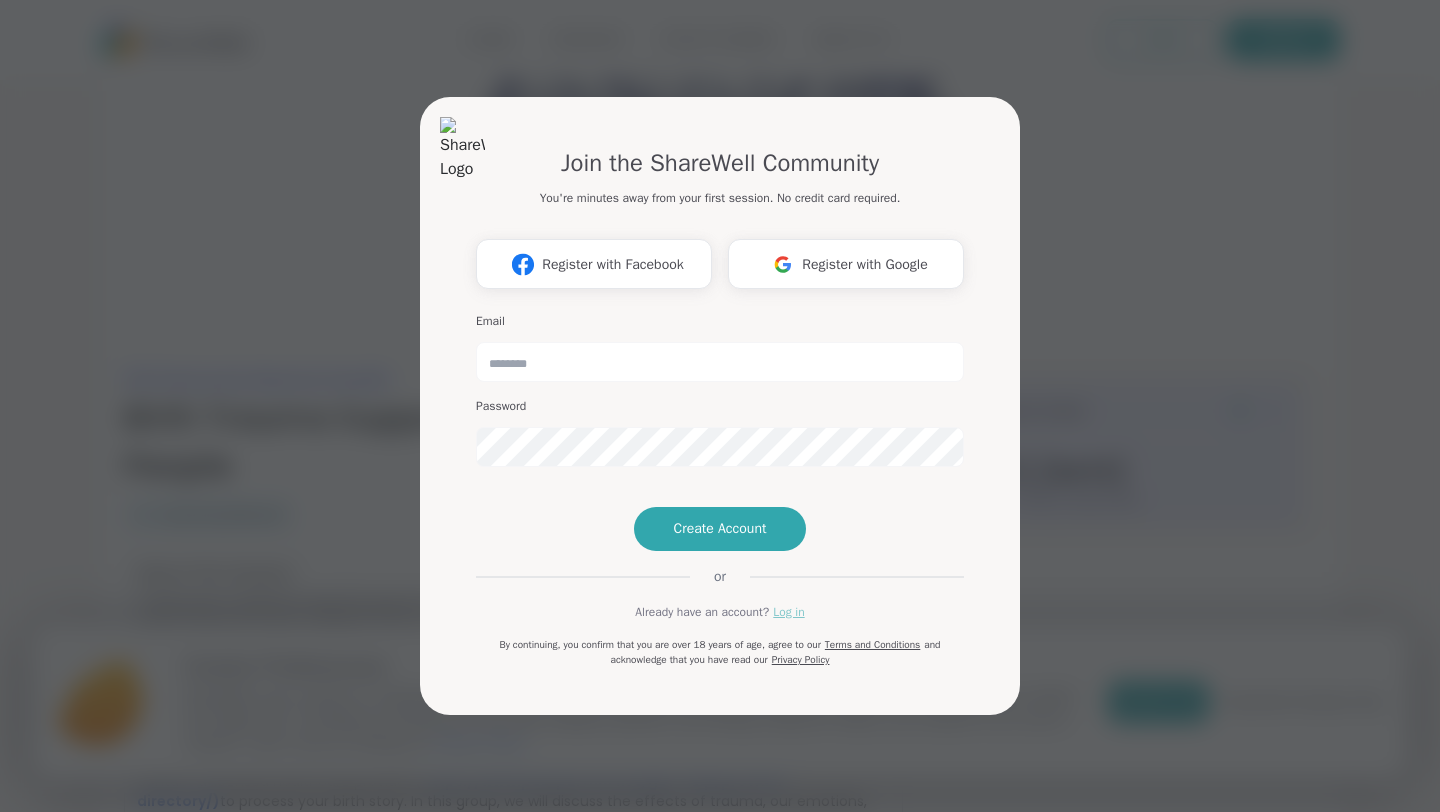 click on "Log in" at bounding box center (788, 612) 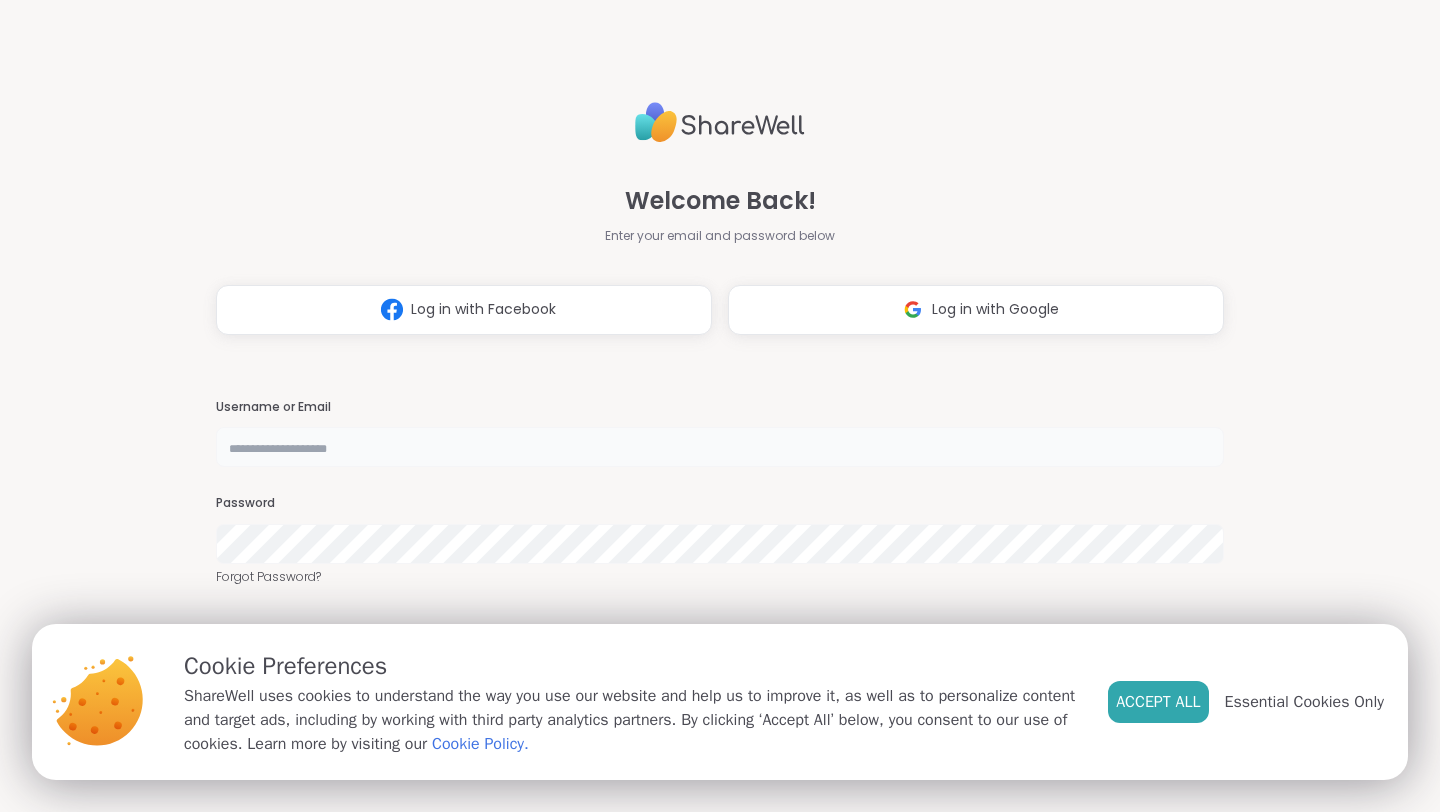 click at bounding box center [720, 447] 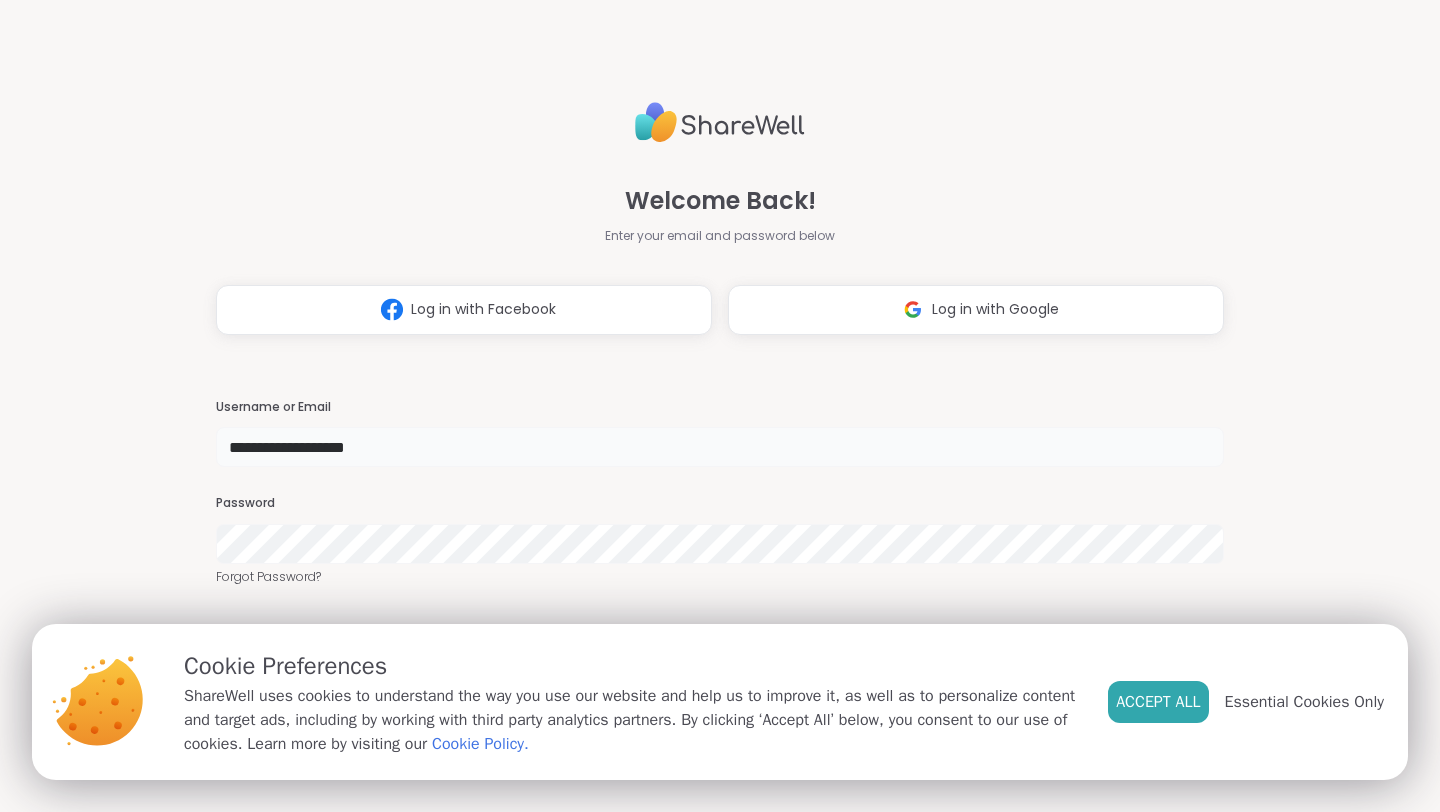 type on "**********" 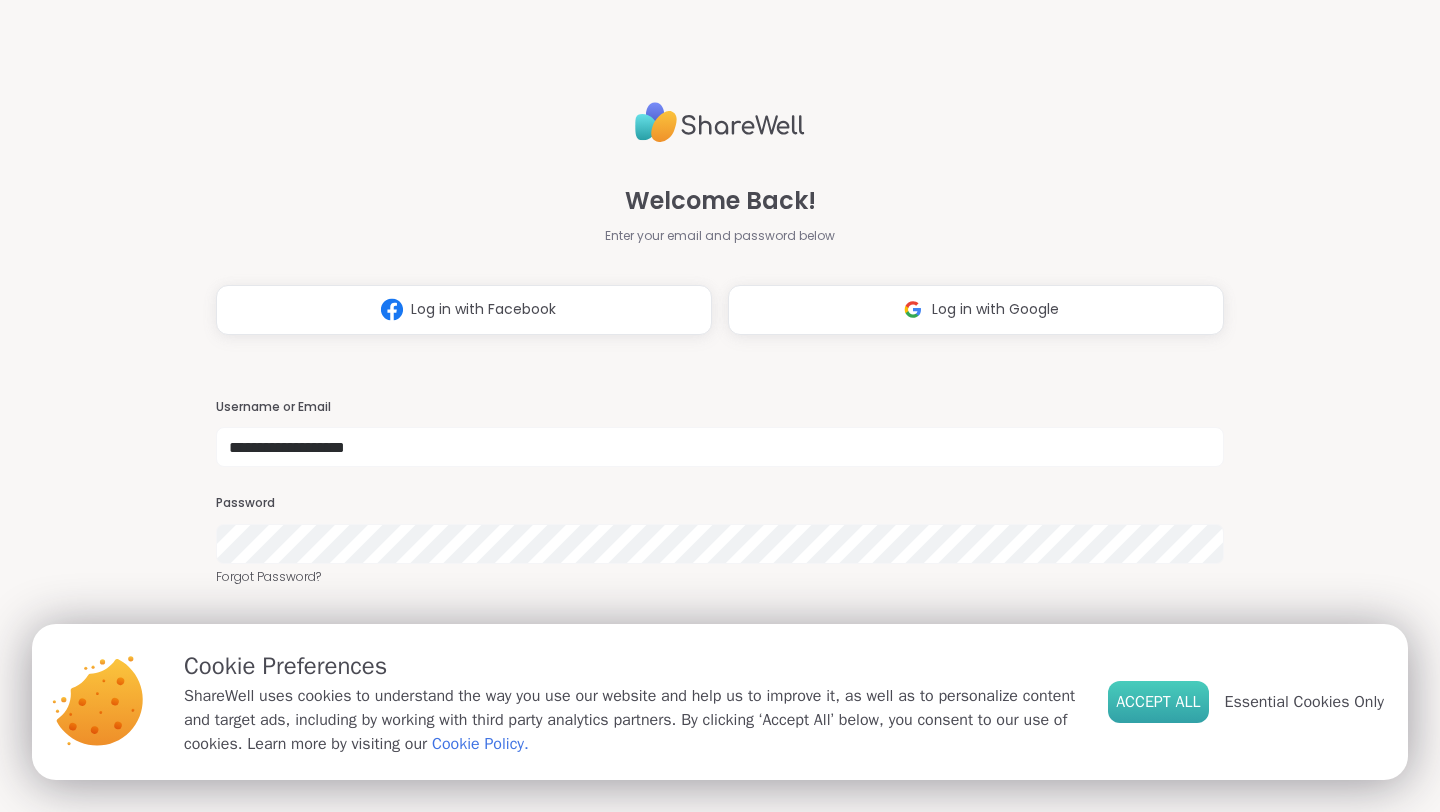 click on "Accept All" at bounding box center [1158, 702] 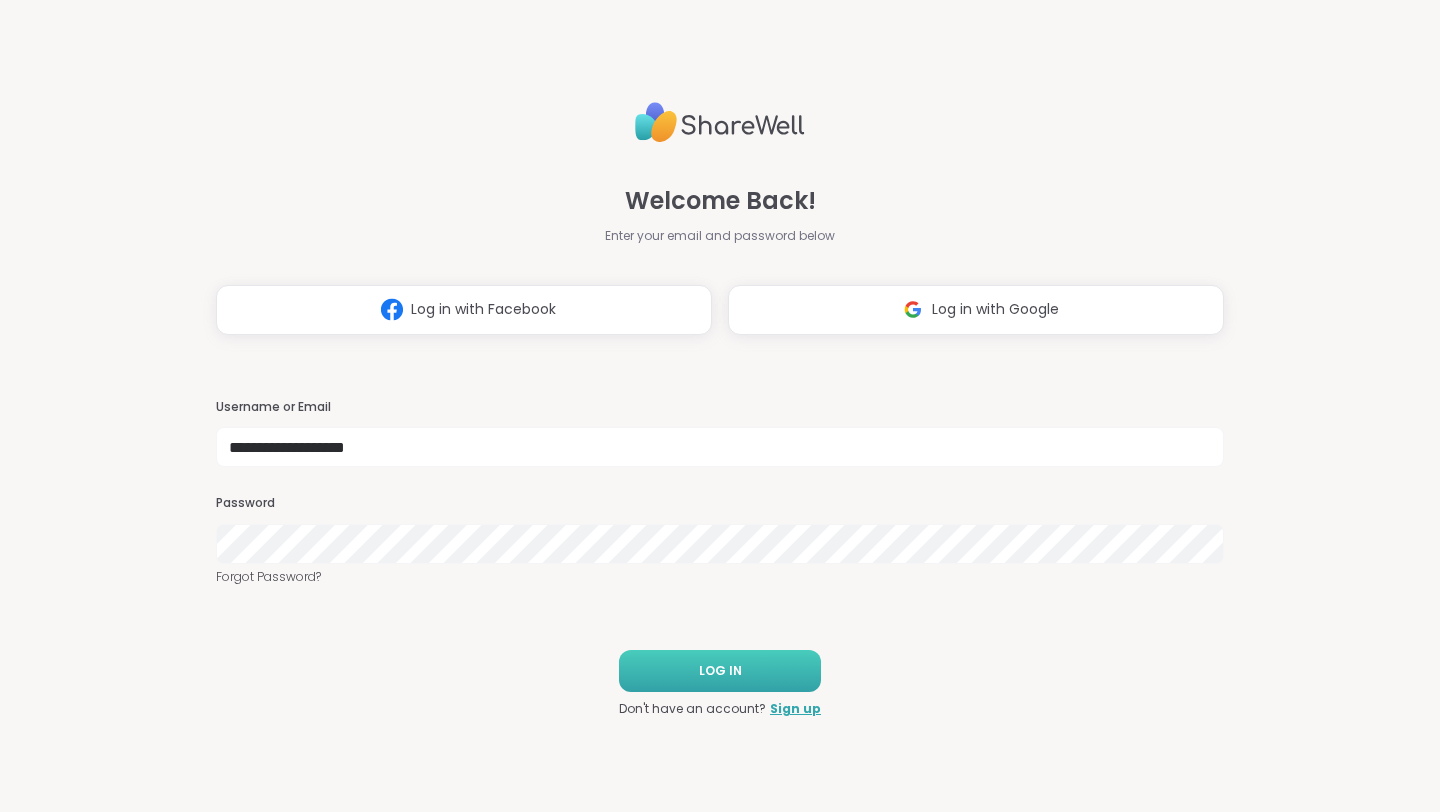click on "LOG IN" at bounding box center [720, 671] 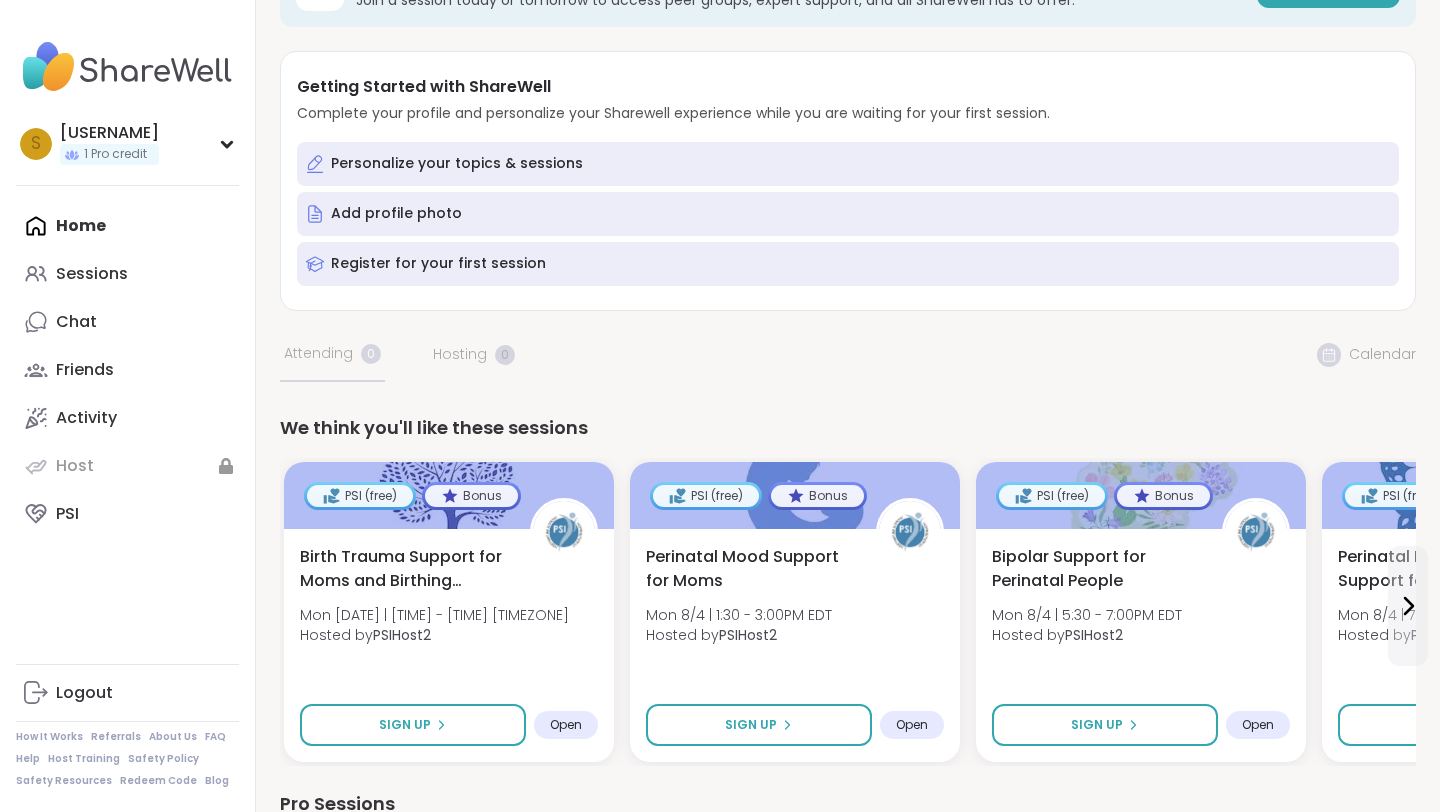 scroll, scrollTop: 81, scrollLeft: 0, axis: vertical 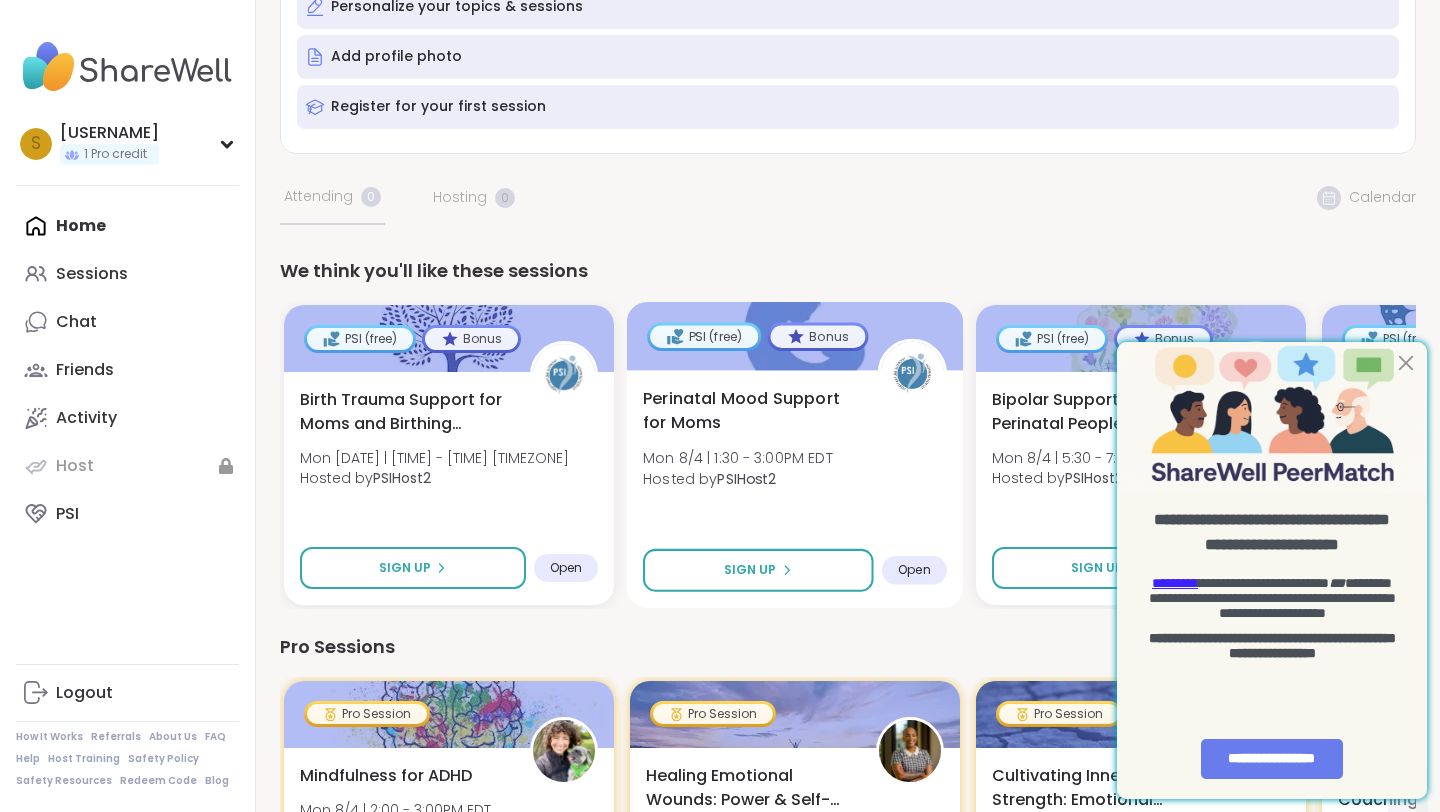 click on "Perinatal Mood Support for Moms" at bounding box center [749, 411] 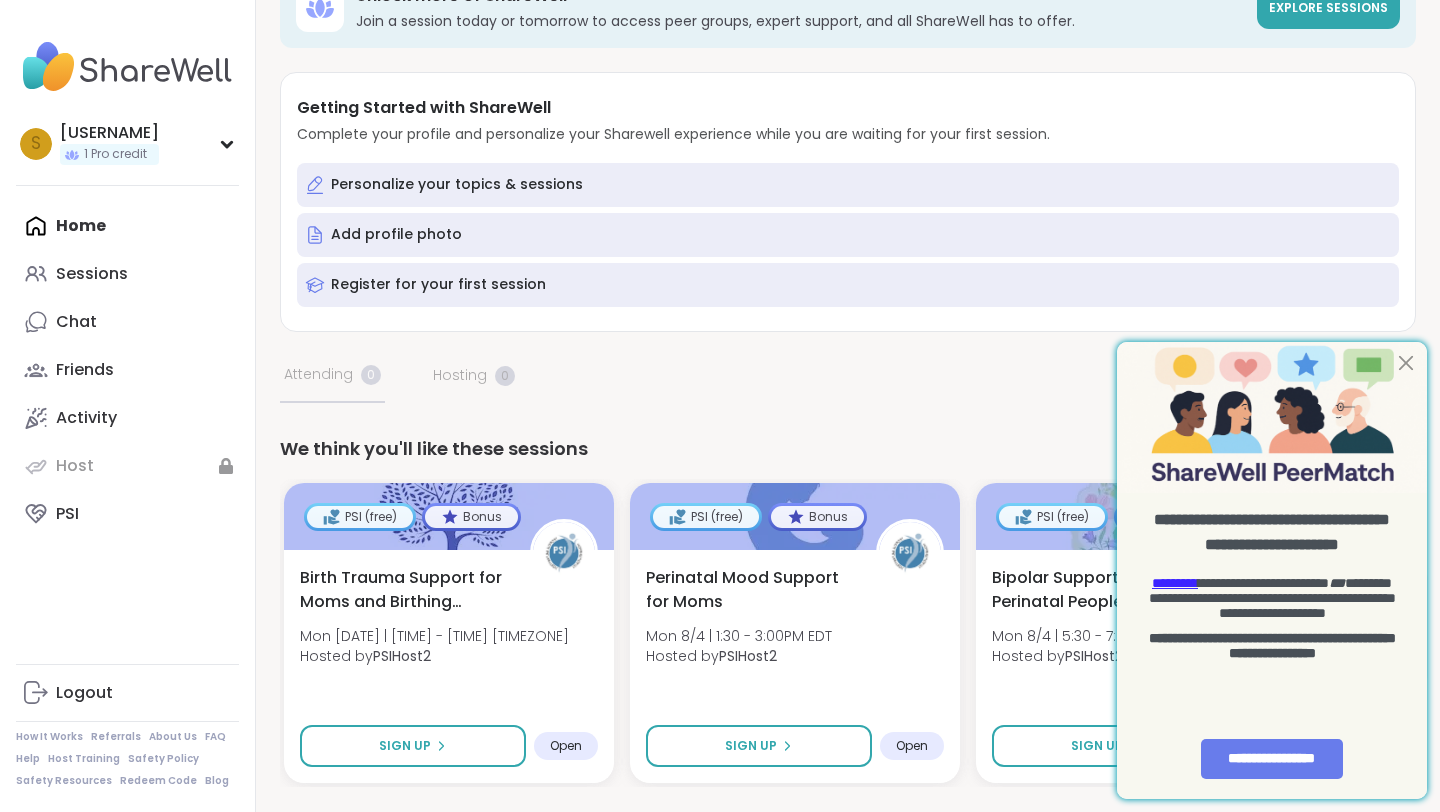 scroll, scrollTop: 0, scrollLeft: 0, axis: both 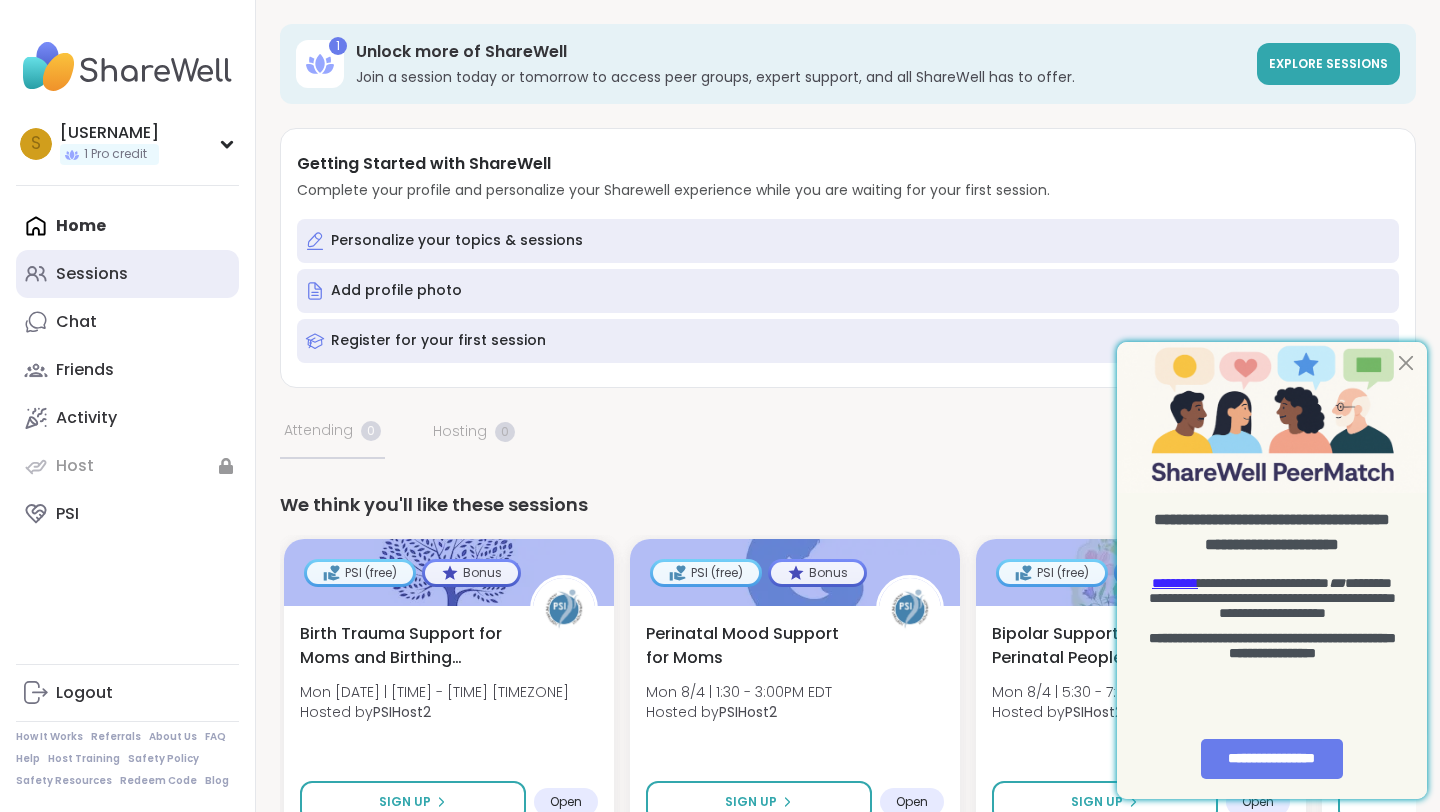 click on "Sessions" at bounding box center (92, 274) 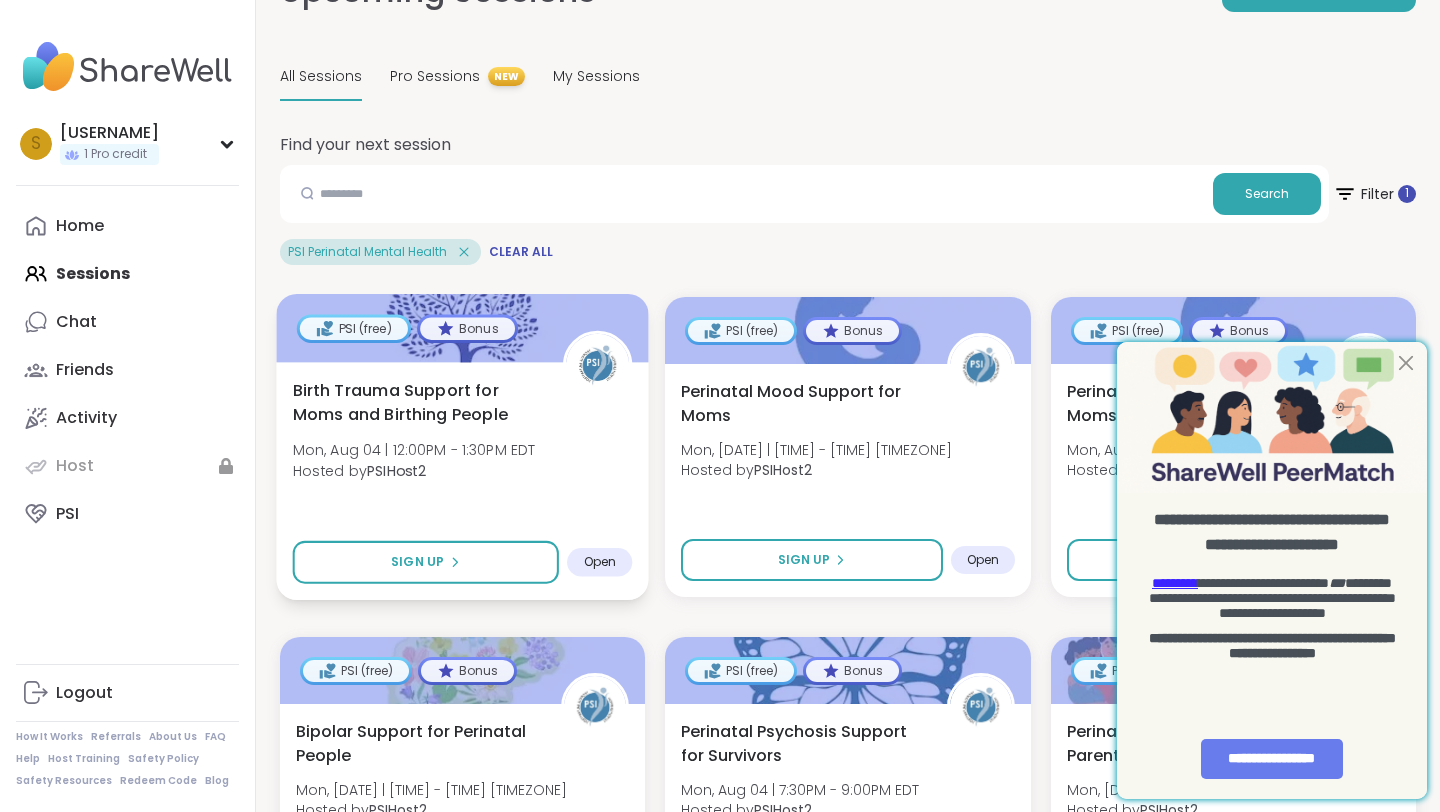 scroll, scrollTop: 177, scrollLeft: 0, axis: vertical 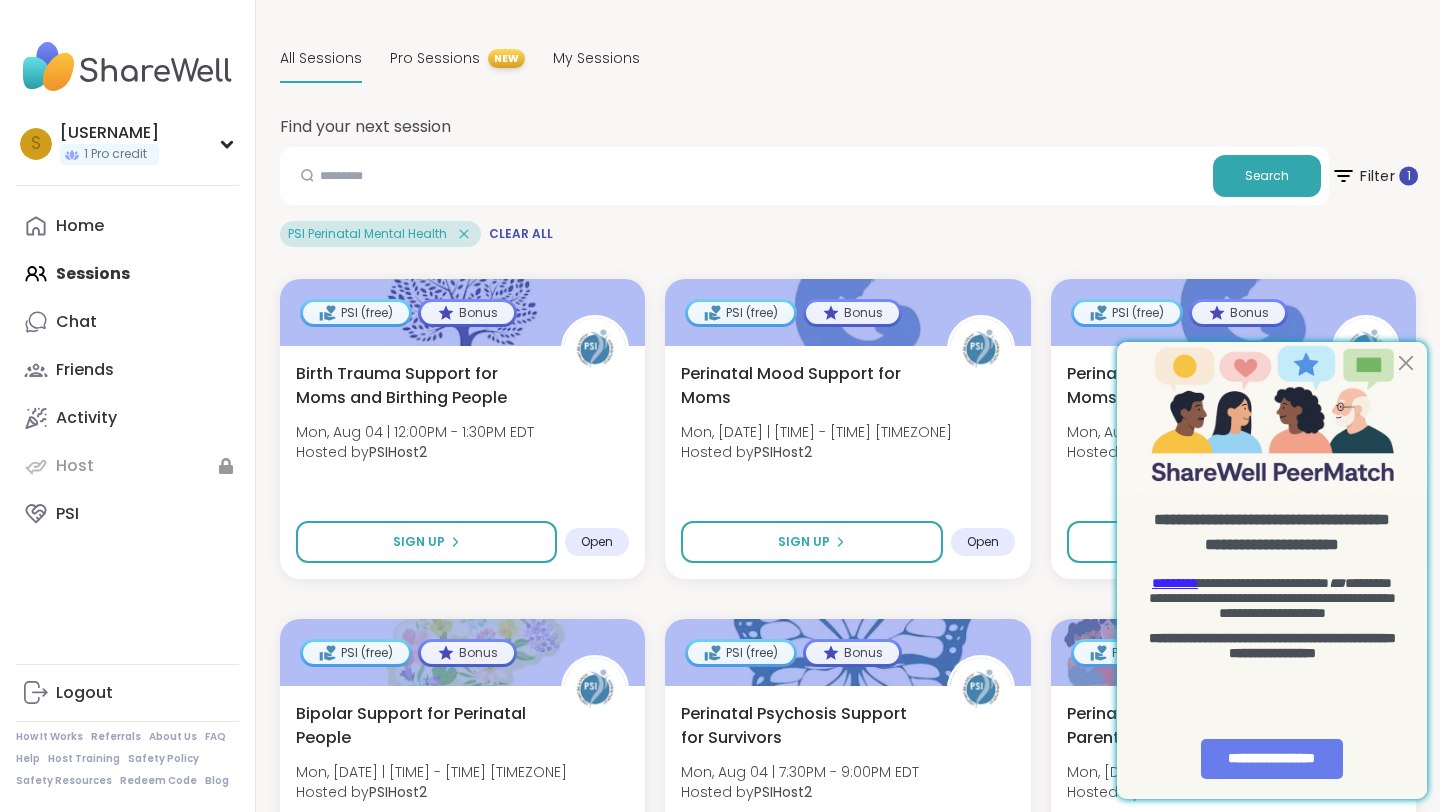 click on "Filter   1" at bounding box center (1374, 176) 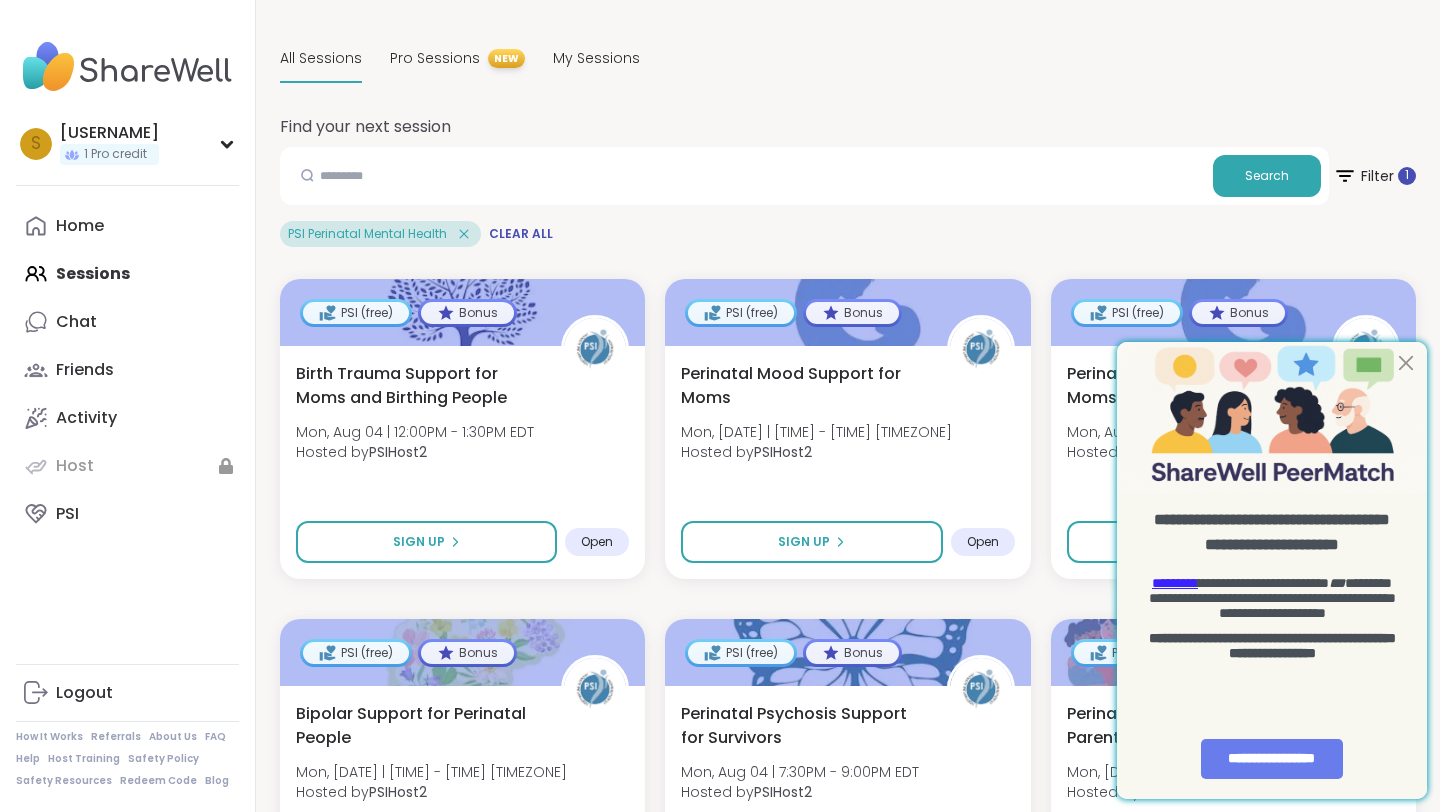 click on "Upcoming Sessions CREATE A SESSION All Sessions Pro Sessions NEW My Sessions Find your next session Search  Filter   1 PSI Perinatal Mental Health Clear All PSI (free) Bonus Birth Trauma Support for Moms and Birthing People Mon, Aug 04 | 12:00PM - 1:30PM EDT Hosted by  PSIHost2 Sign Up Open PSI (free) Bonus Perinatal Mood Support for Moms Mon, Aug 04 | 1:30PM - 3:00PM EDT Hosted by  PSIHost2 Sign Up Open PSI (free) Bonus Perinatal Mood Support for Moms Mon, Aug 04 | 2:00PM - 3:30PM EDT Hosted by  PSIHost2 Sign Up Open PSI (free) Bonus Bipolar Support for Perinatal People Mon, Aug 04 | 5:30PM - 7:00PM EDT Hosted by  PSIHost2 Sign Up Open PSI (free) Bonus Perinatal Psychosis Support for Survivors Mon, Aug 04 | 7:30PM - 9:00PM EDT Hosted by  PSIHost2 Sign Up Open PSI (free) Bonus Perinatal Mood Support for Parents Mon, Aug 04 | 9:00PM - 10:30PM EDT Hosted by  PSIHost2 Sign Up Open PSI (free) Bonus Perinatal Mood Support (Returning Attendees Only) Tue, Aug 05 | 11:00AM - 12:30PM EDT Hosted by  PSIHost2 Open" at bounding box center (848, 2166) 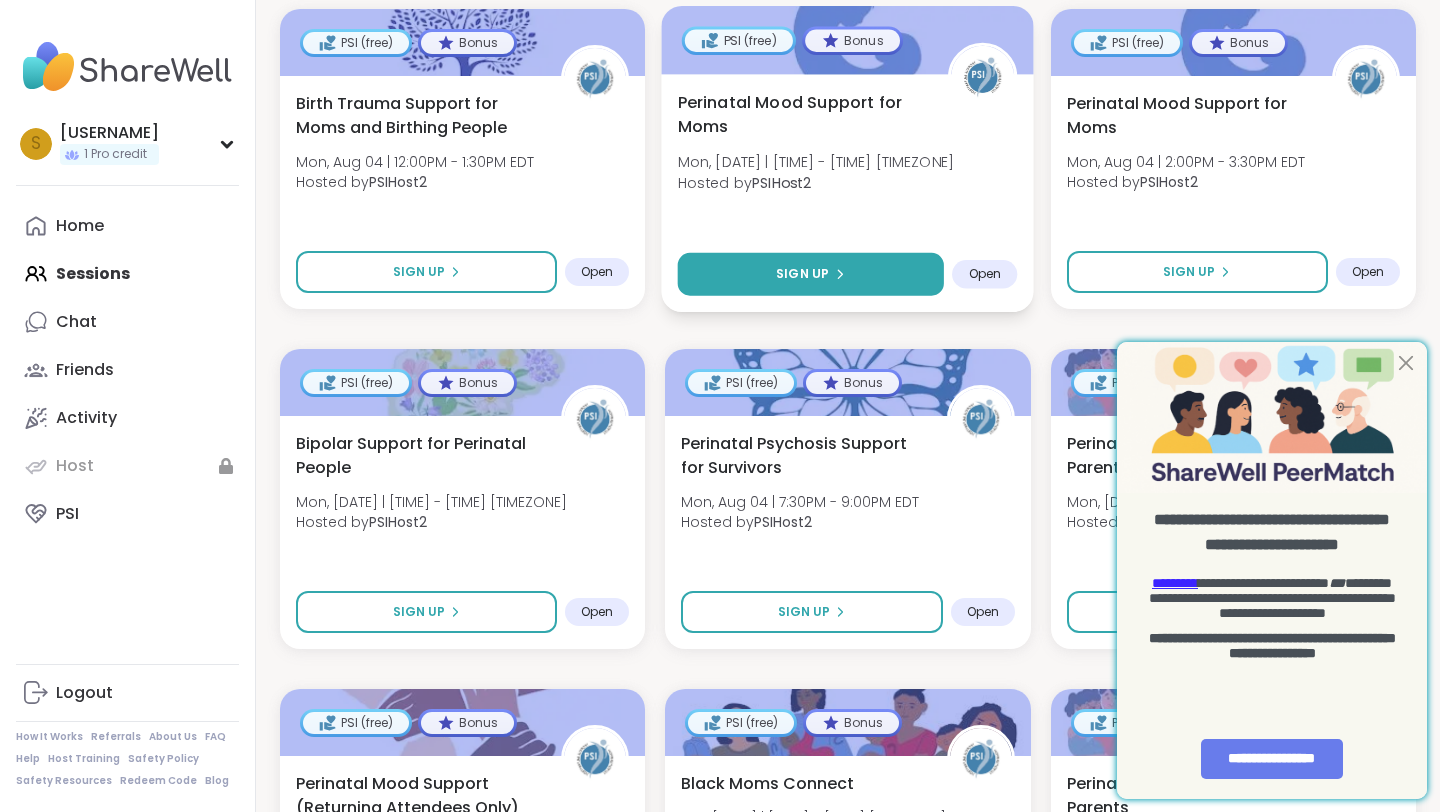 scroll, scrollTop: 465, scrollLeft: 0, axis: vertical 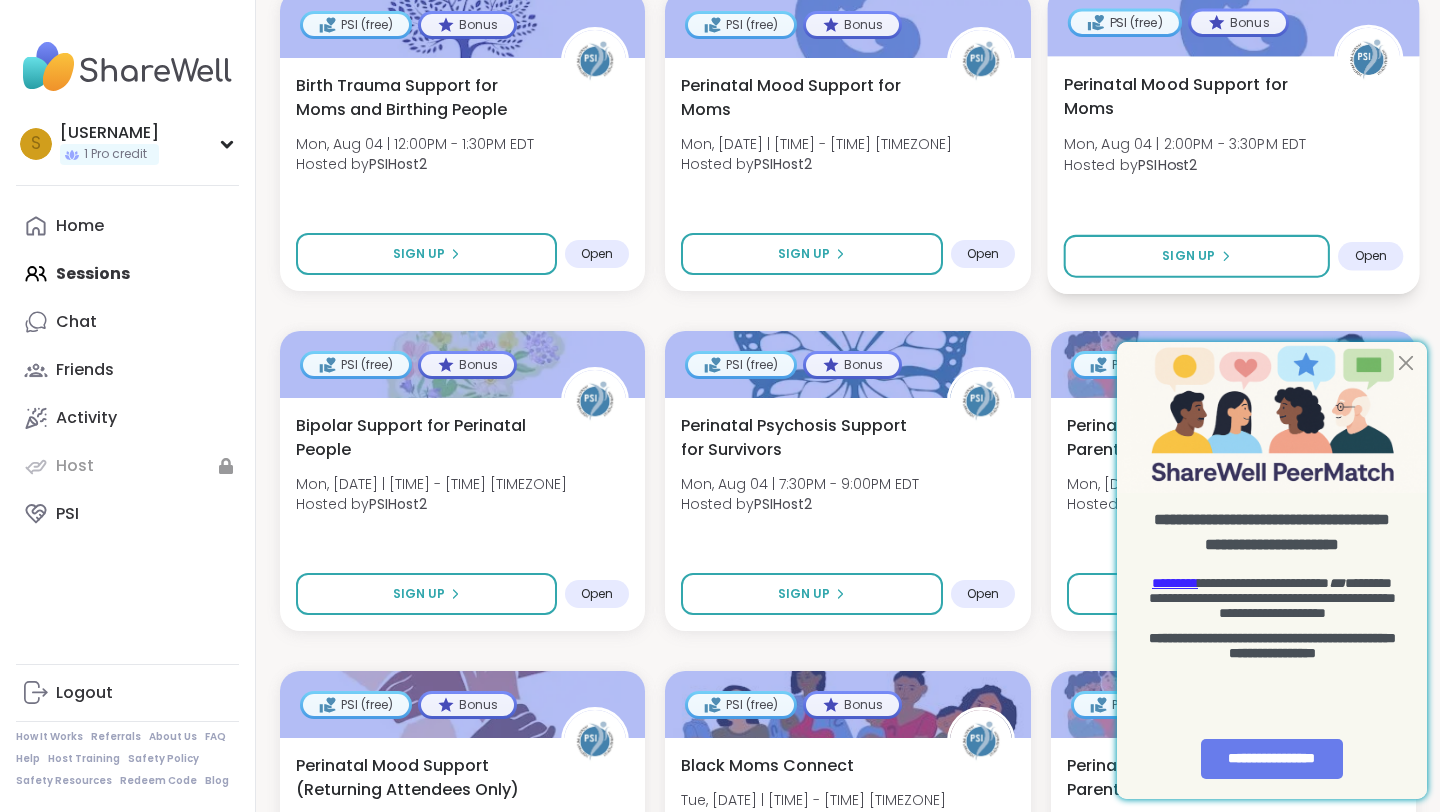click on "Perinatal Mood Support for Moms" at bounding box center [1187, 96] 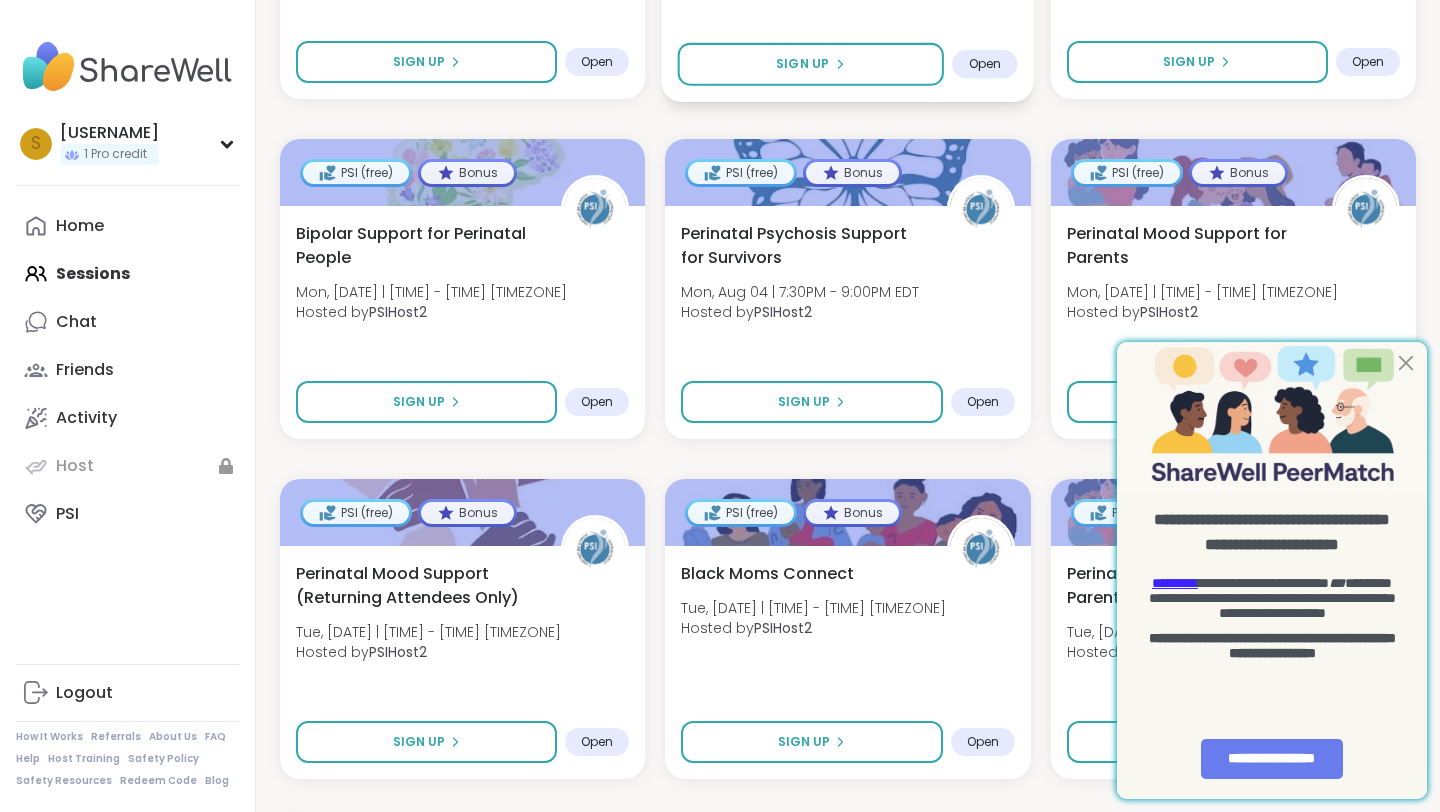 scroll, scrollTop: 667, scrollLeft: 0, axis: vertical 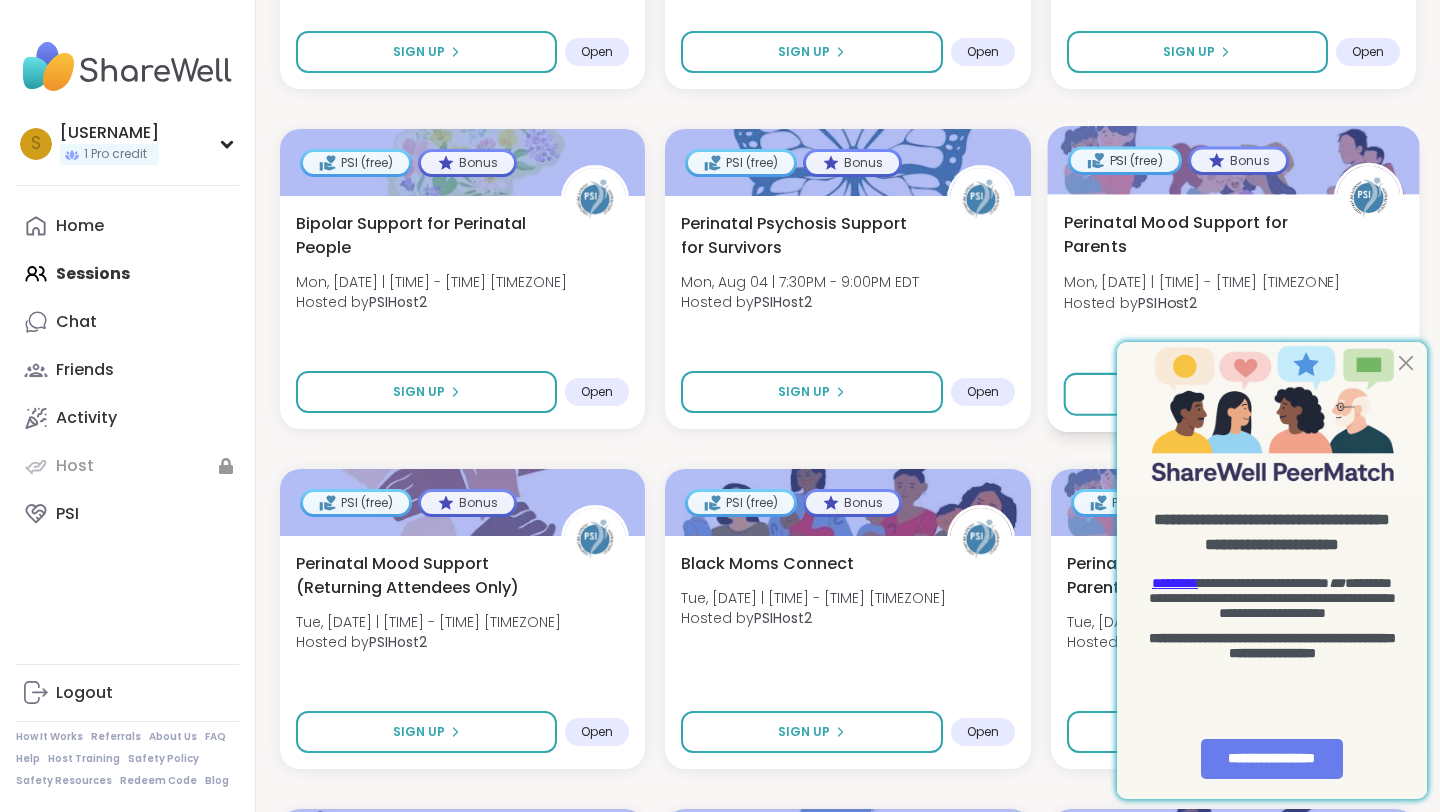 click on "Perinatal Mood Support for Parents" at bounding box center [1187, 234] 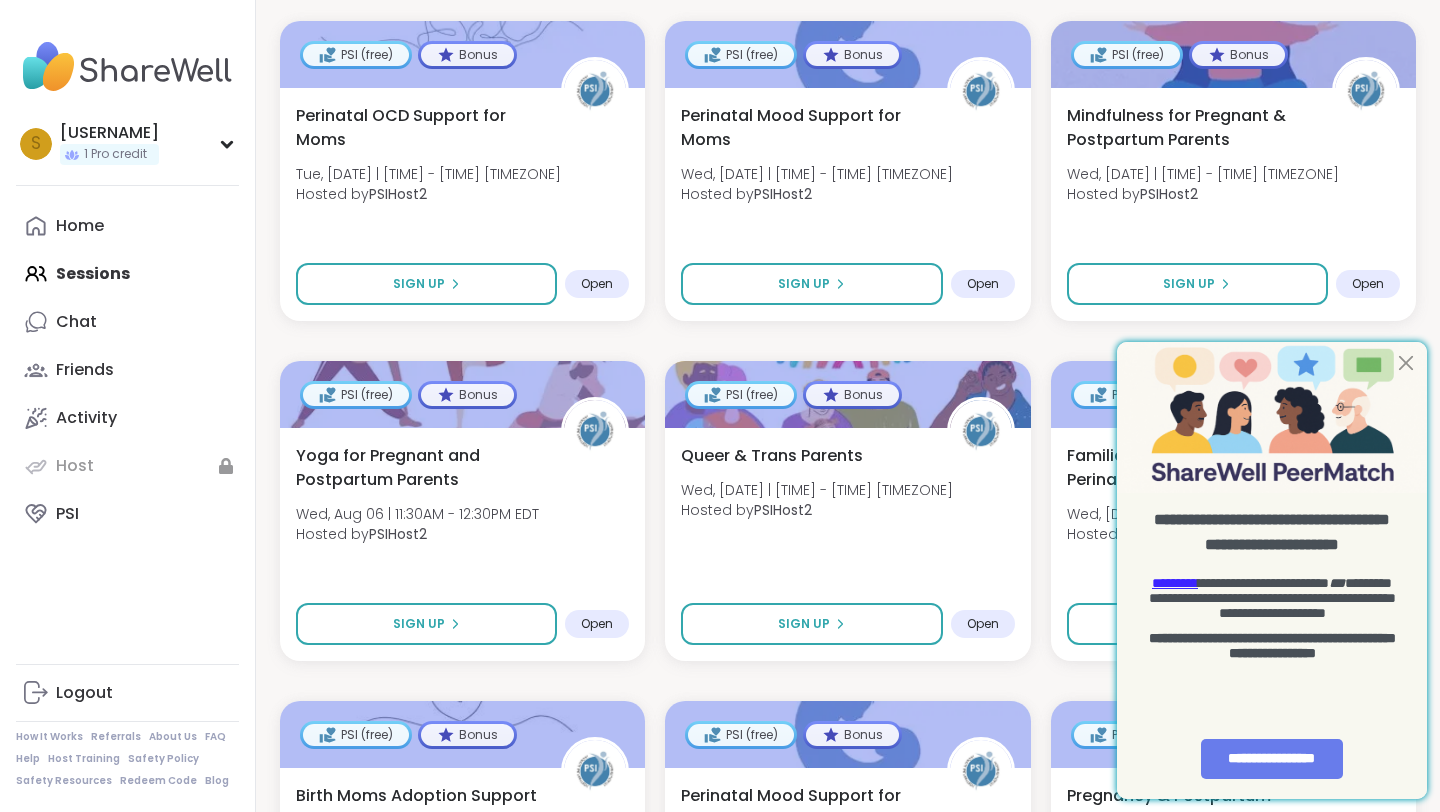 scroll, scrollTop: 1797, scrollLeft: 0, axis: vertical 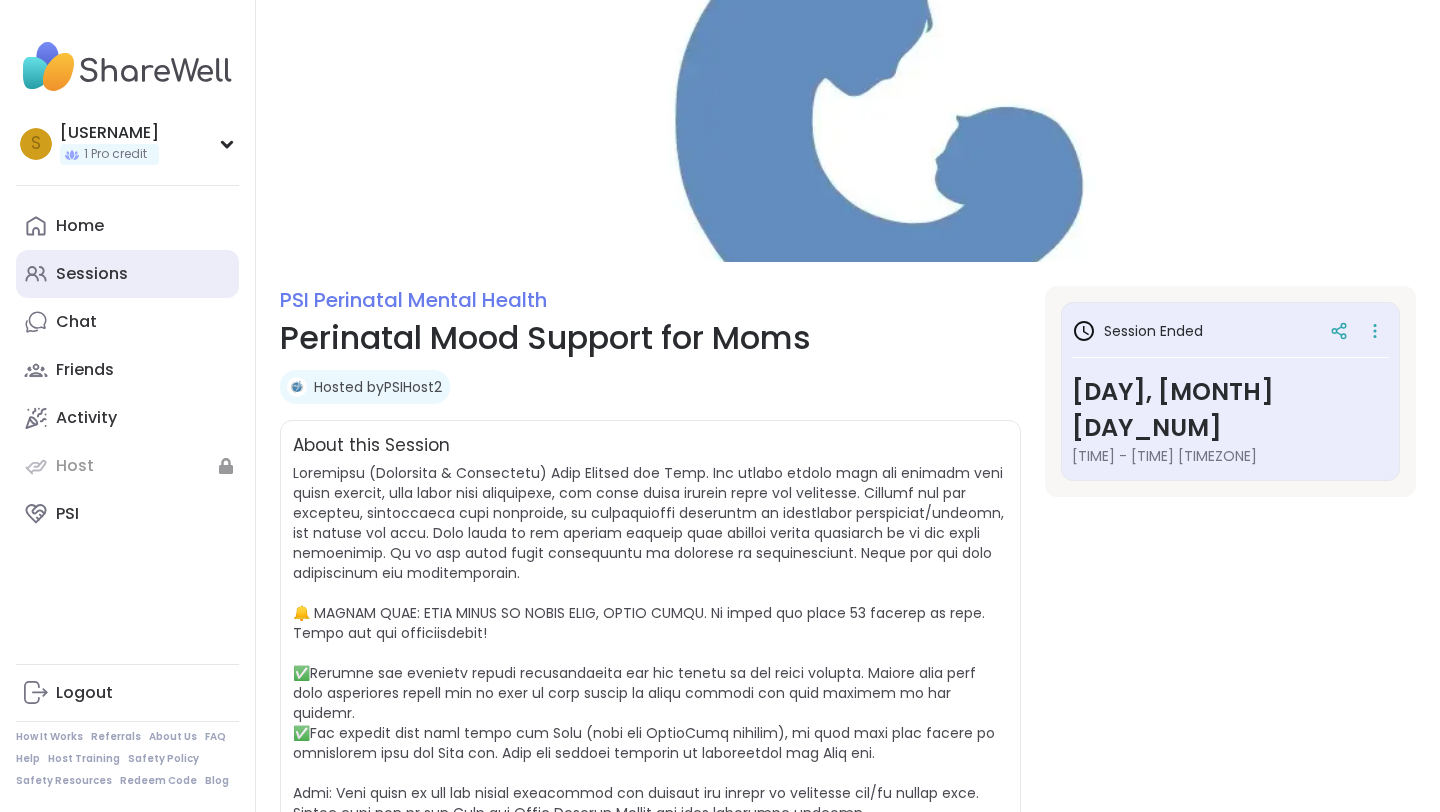 click on "Sessions" at bounding box center (127, 274) 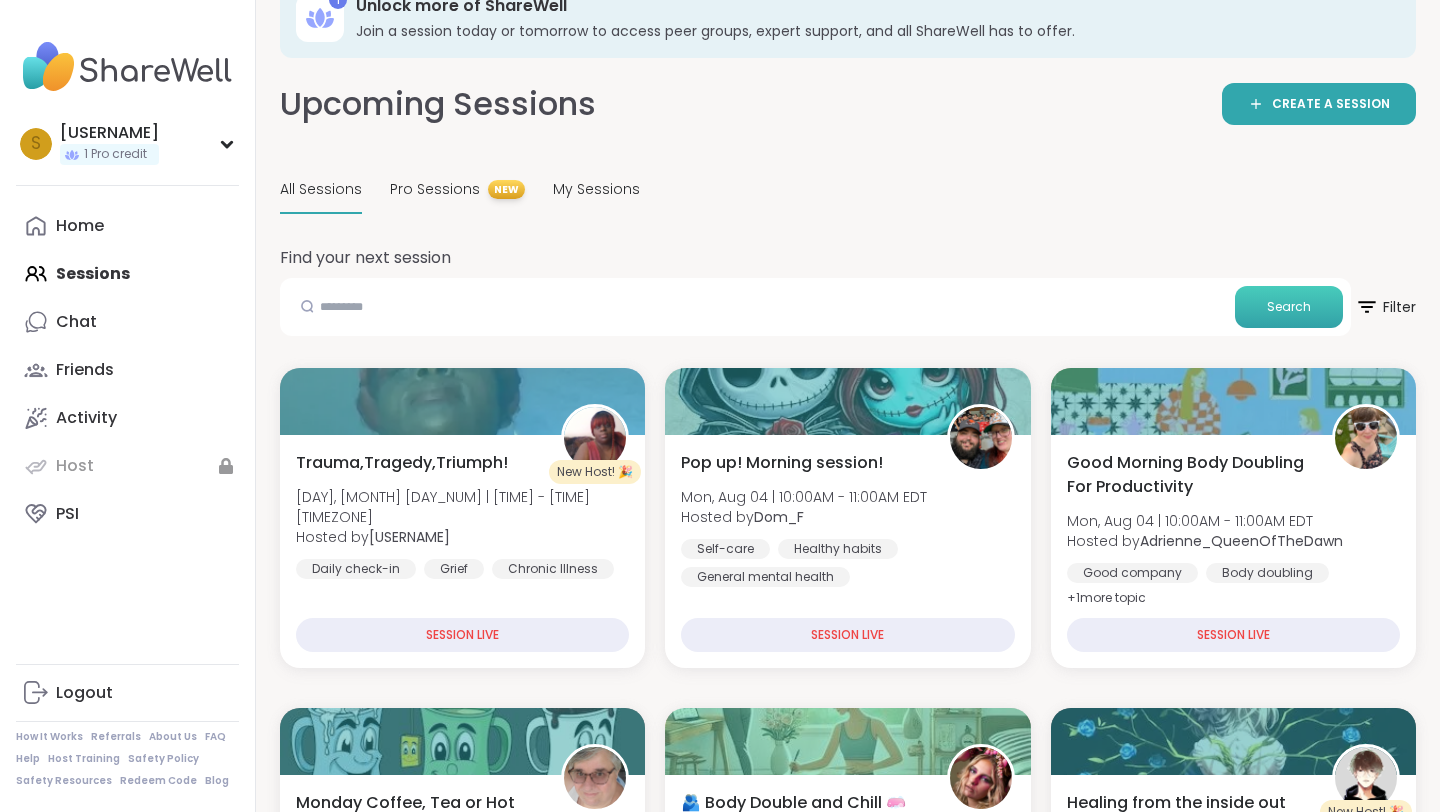 scroll, scrollTop: 47, scrollLeft: 0, axis: vertical 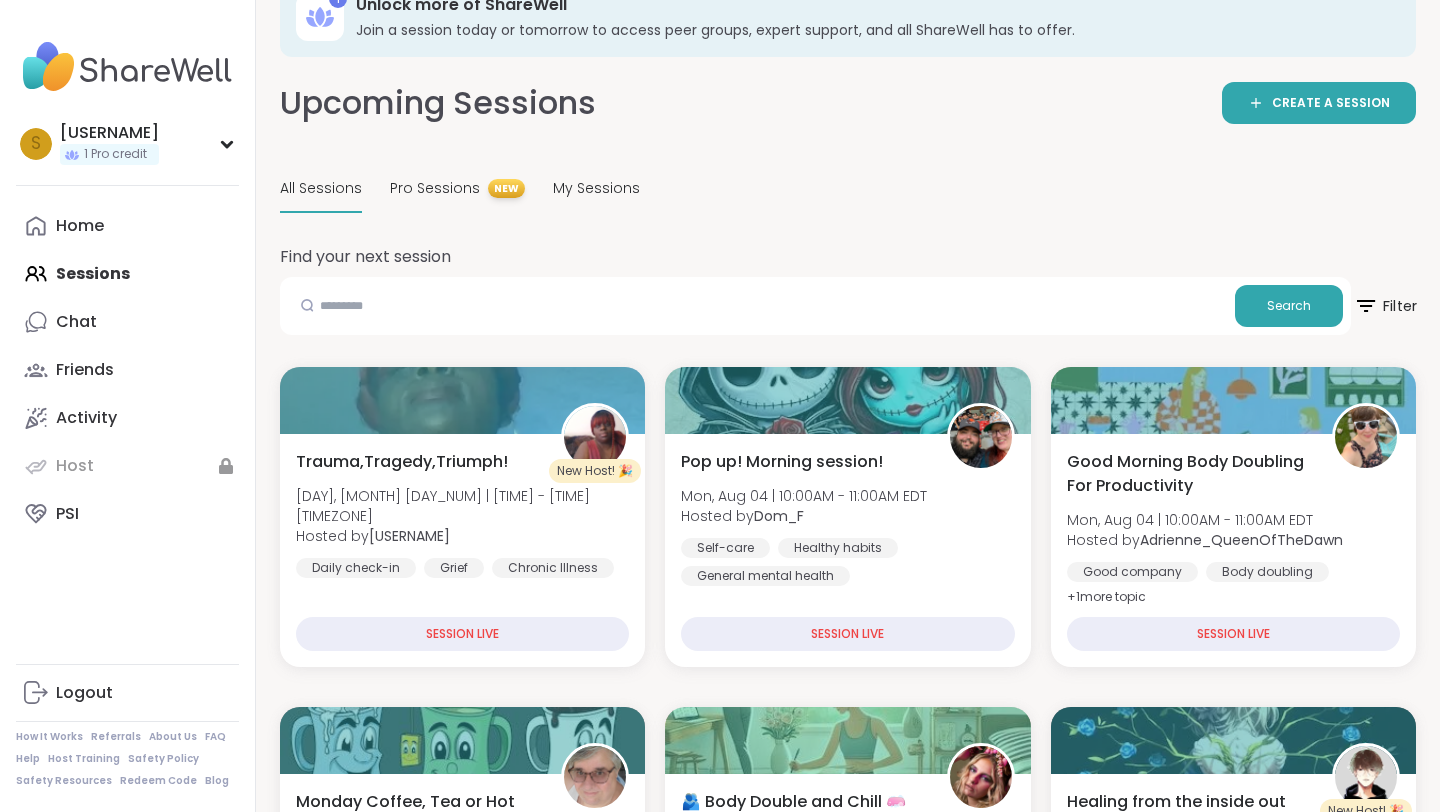 click on "Filter" at bounding box center (1385, 306) 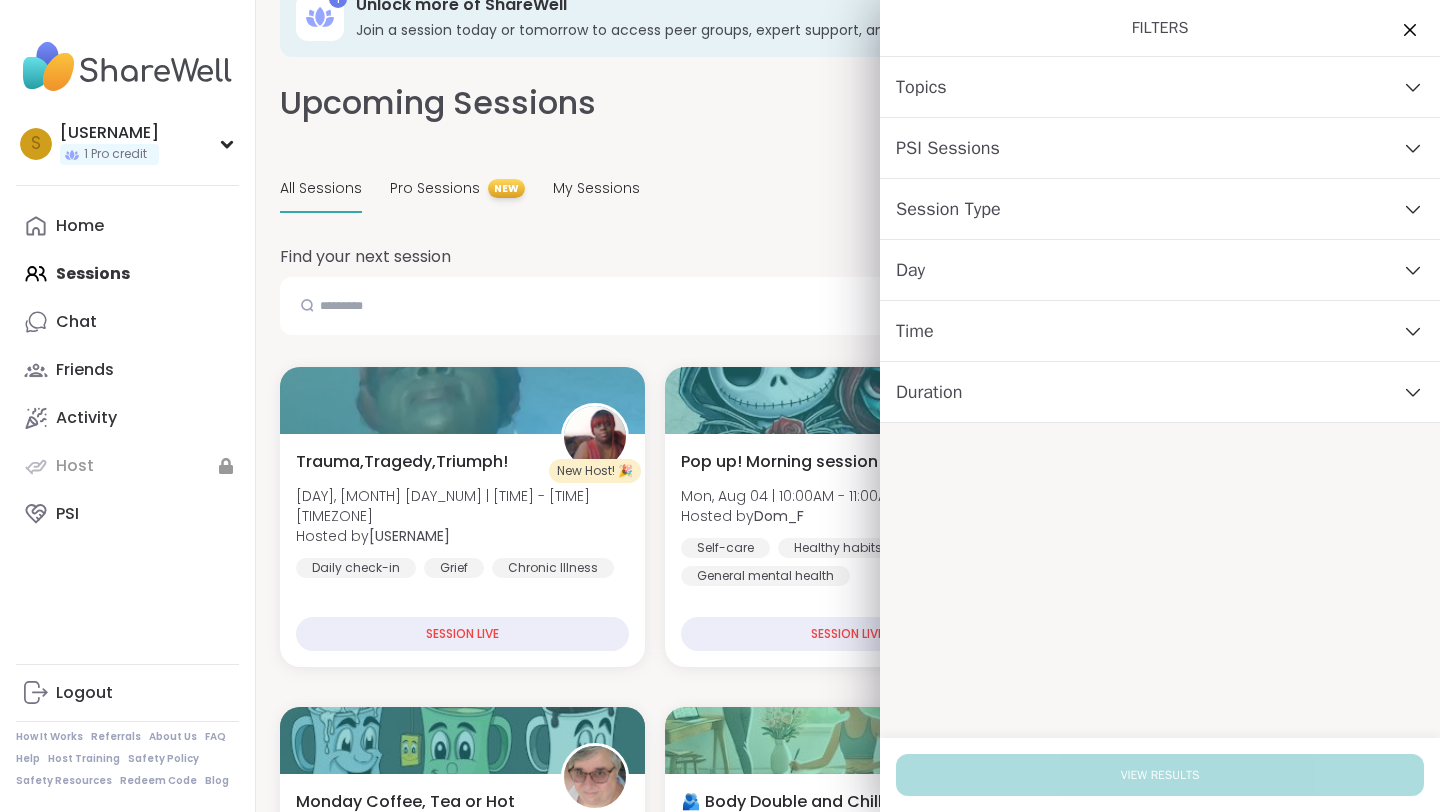 click 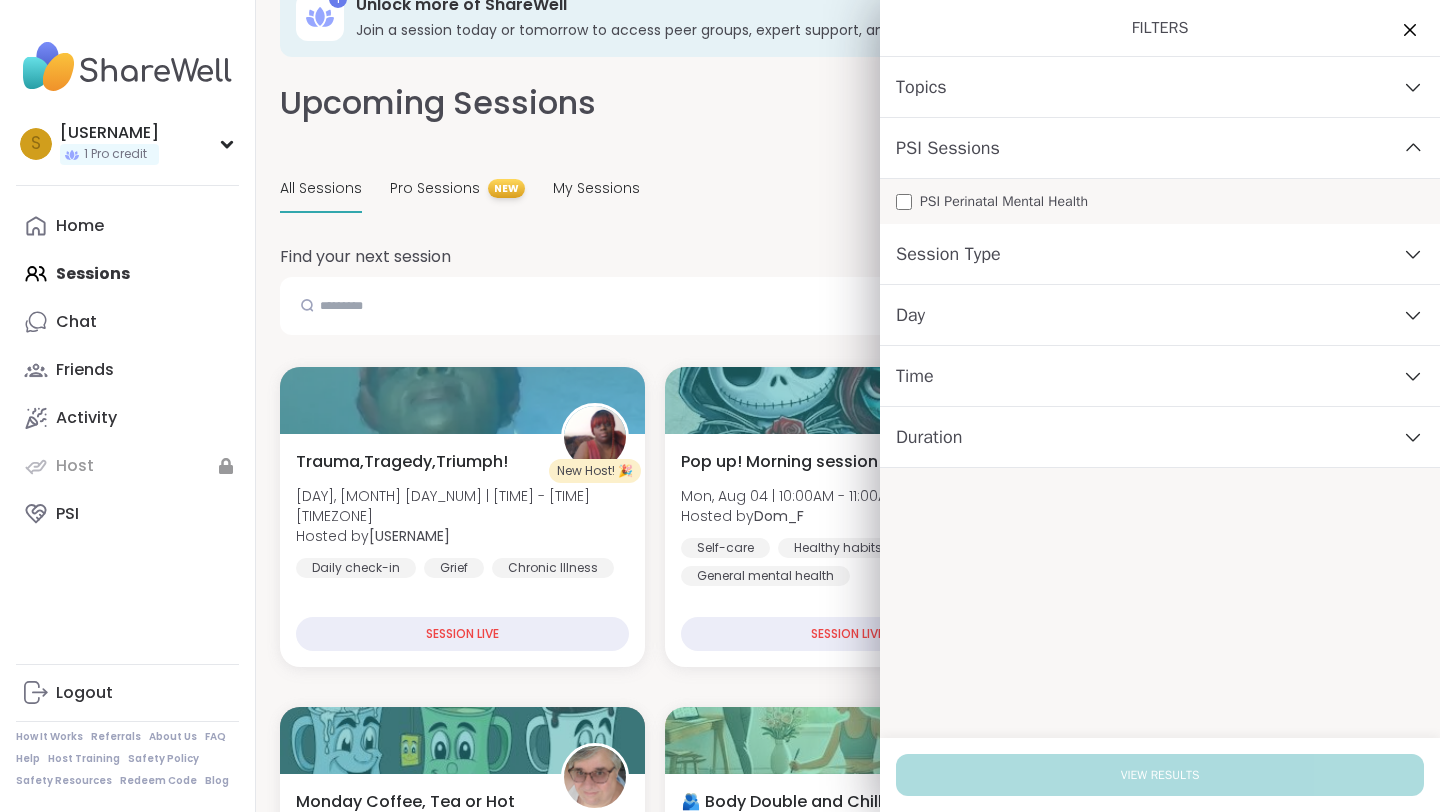click on "PSI Perinatal Mental Health" at bounding box center (1004, 201) 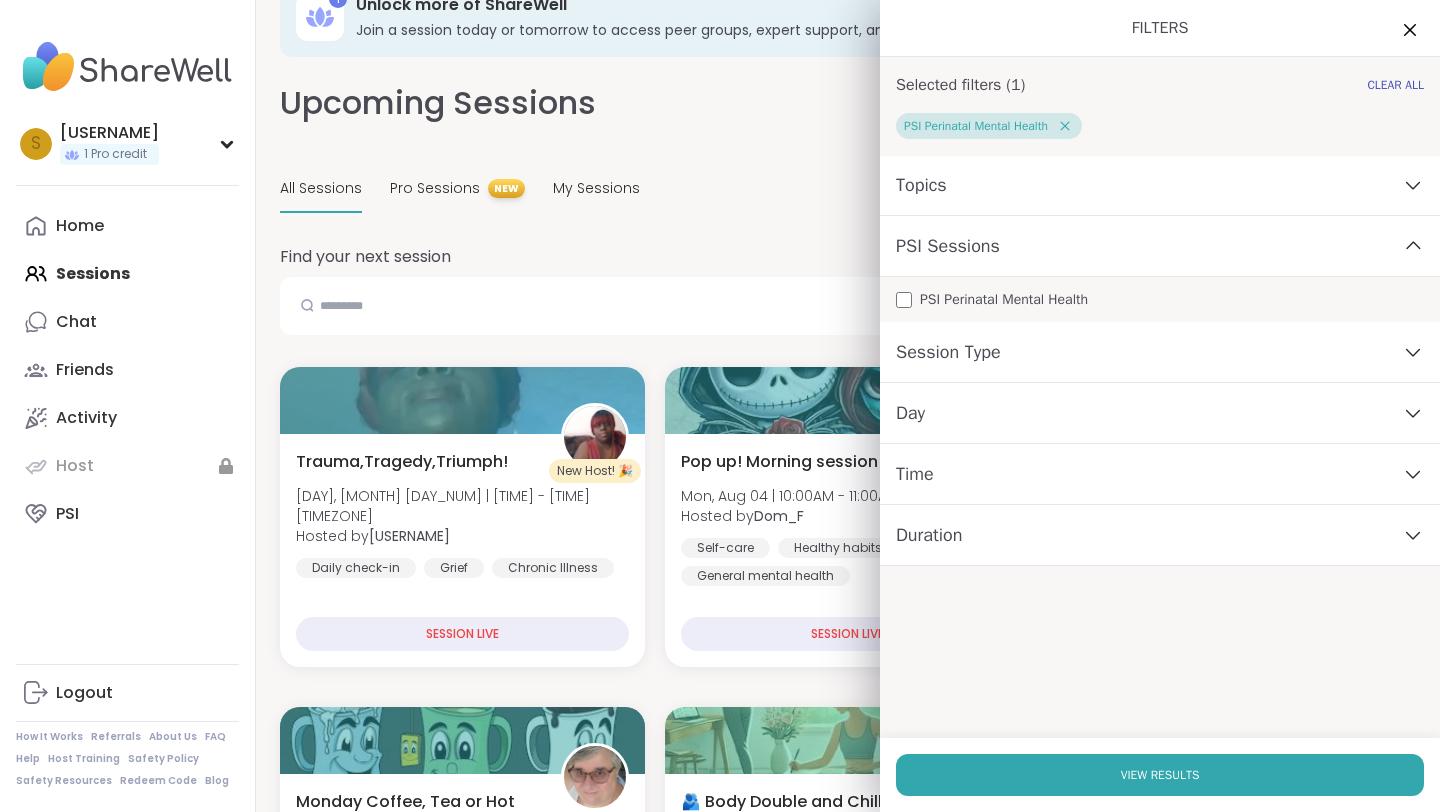 click on "Session Type" at bounding box center (1160, 352) 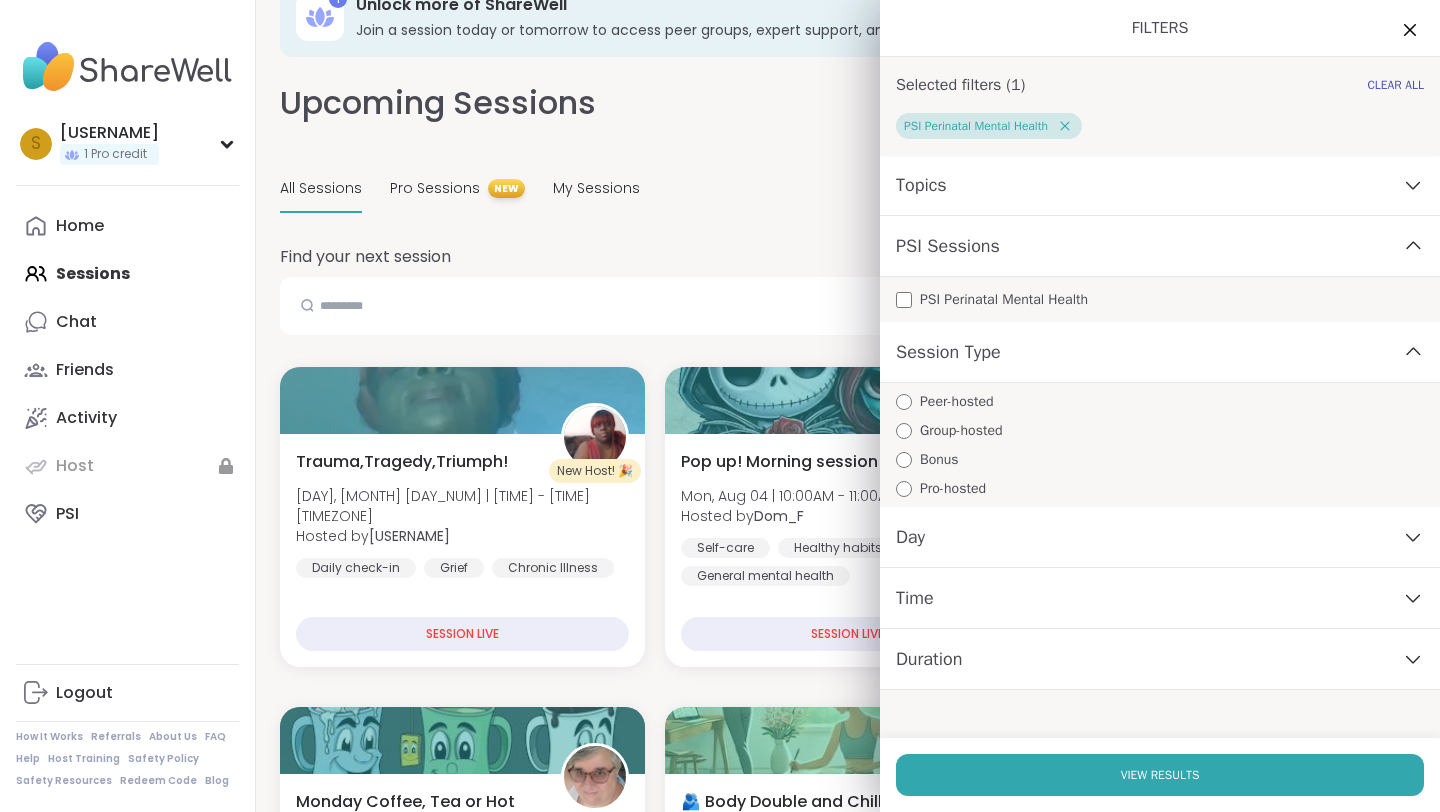 click on "Session Type" at bounding box center (1160, 352) 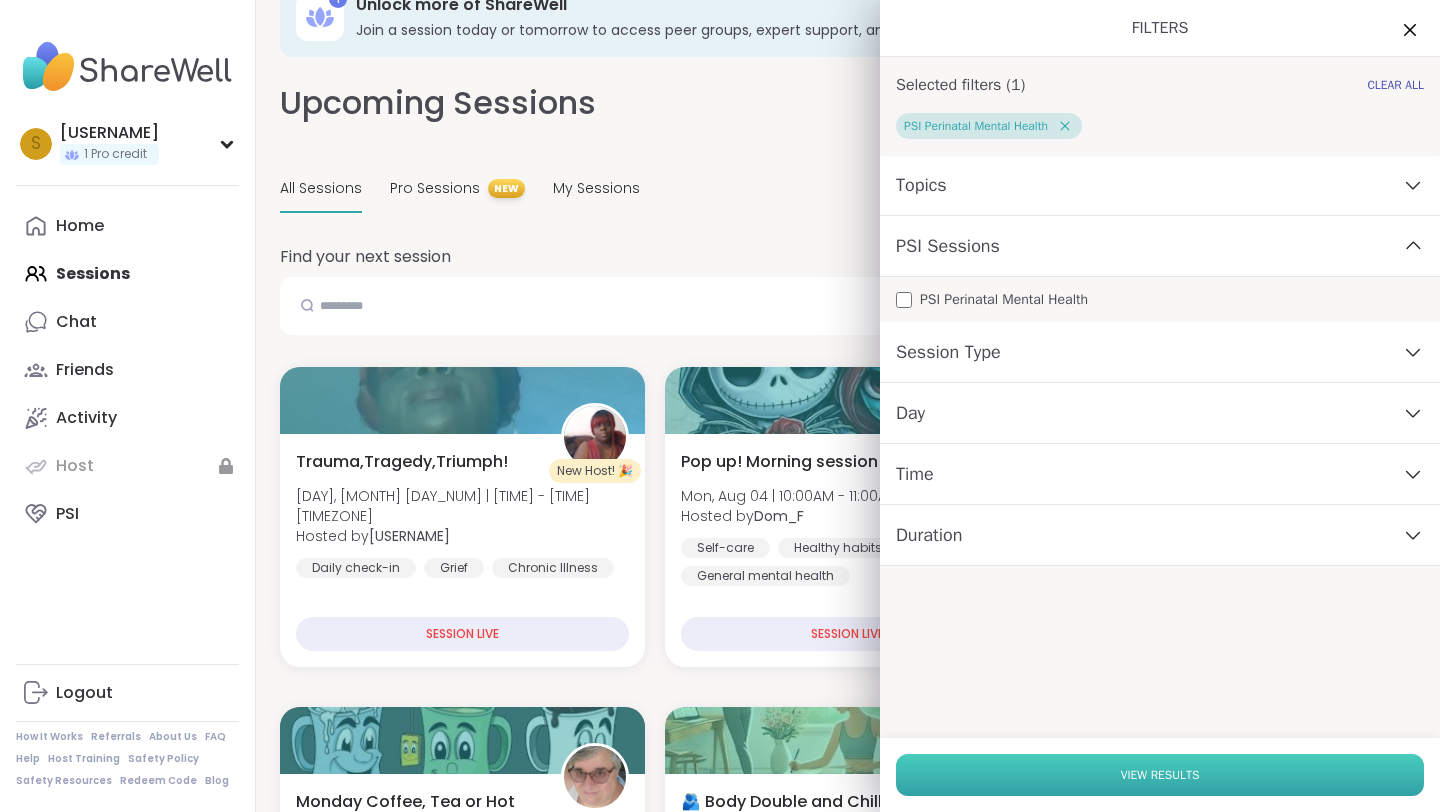 click on "View Results" at bounding box center (1160, 775) 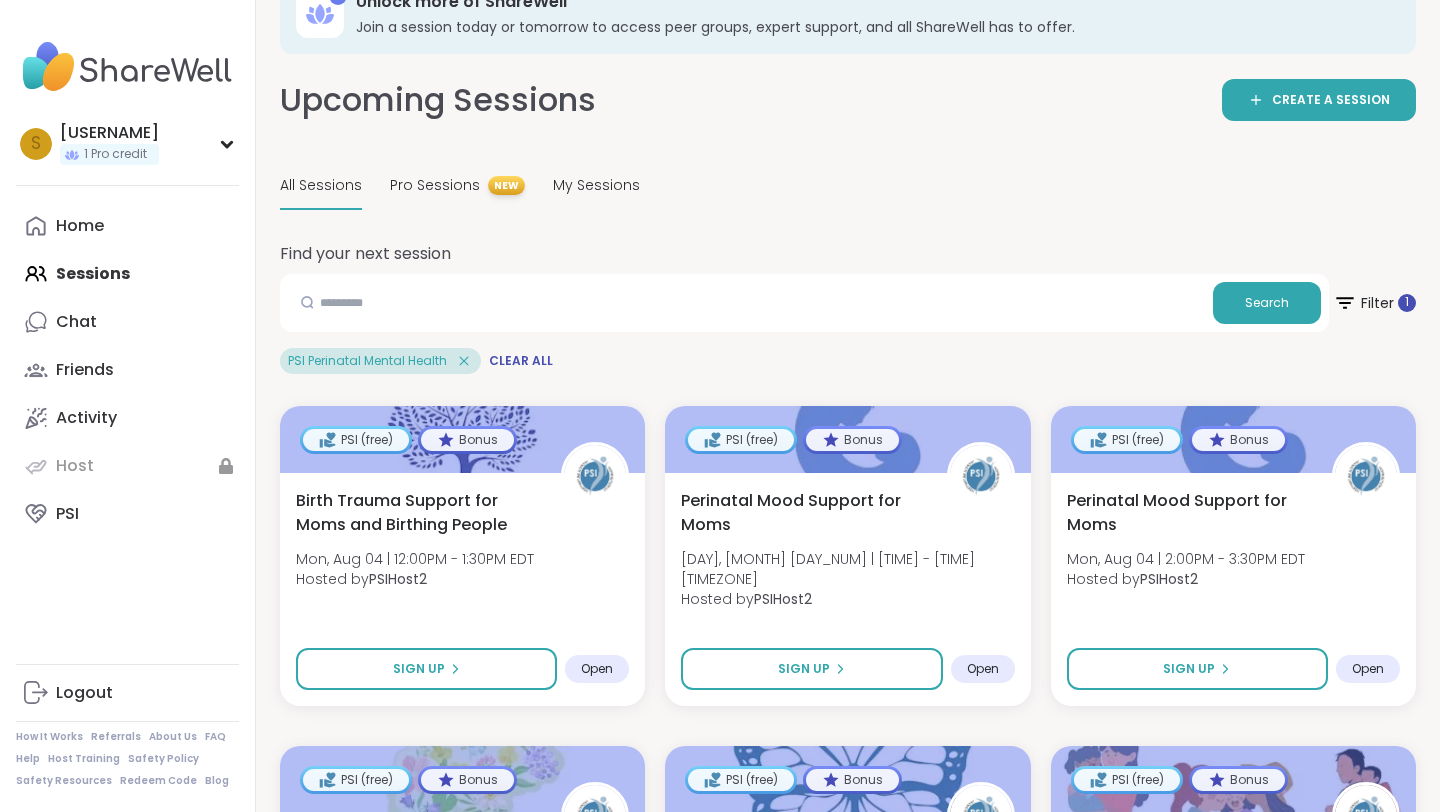 scroll, scrollTop: 48, scrollLeft: 0, axis: vertical 